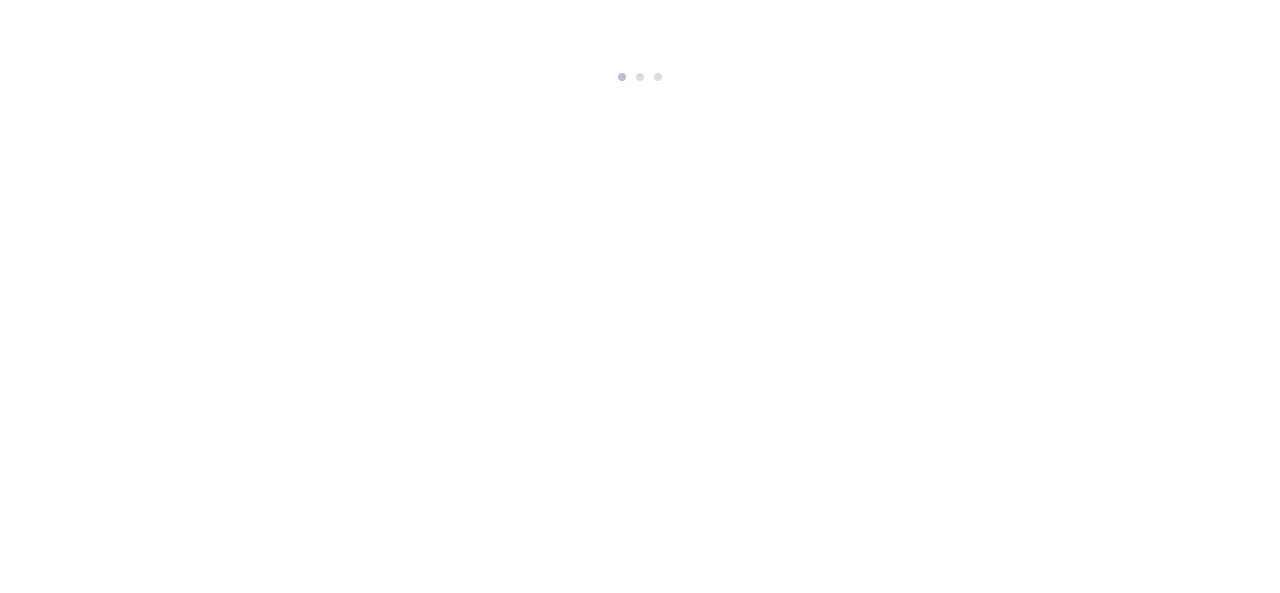 scroll, scrollTop: 0, scrollLeft: 0, axis: both 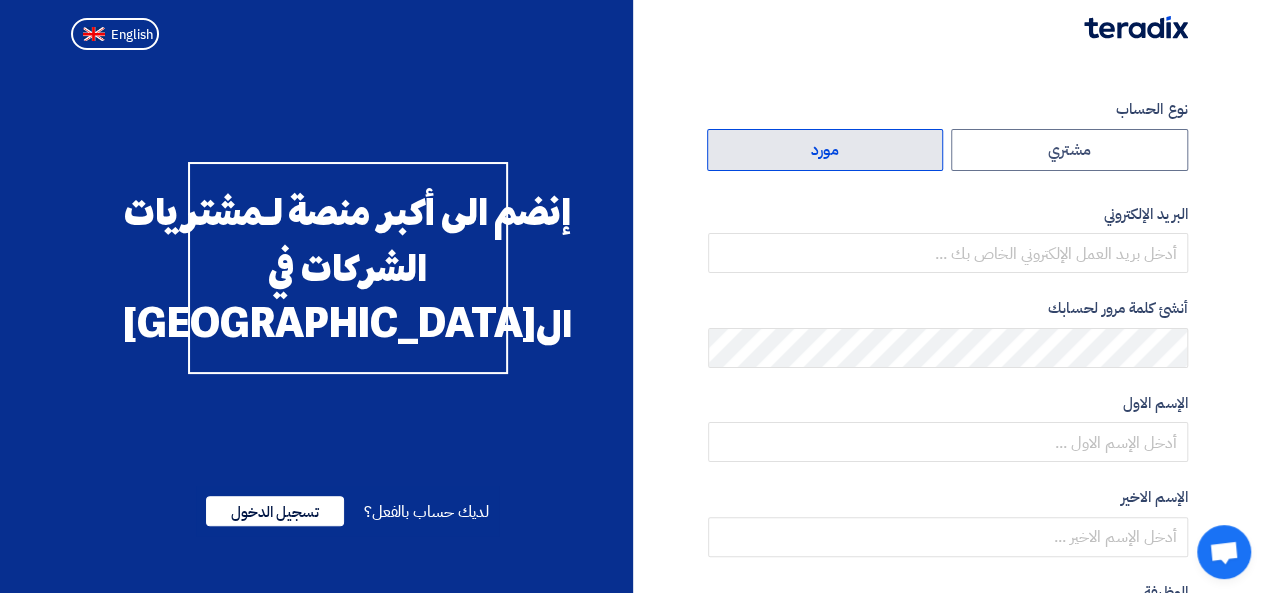 click on "مورد" 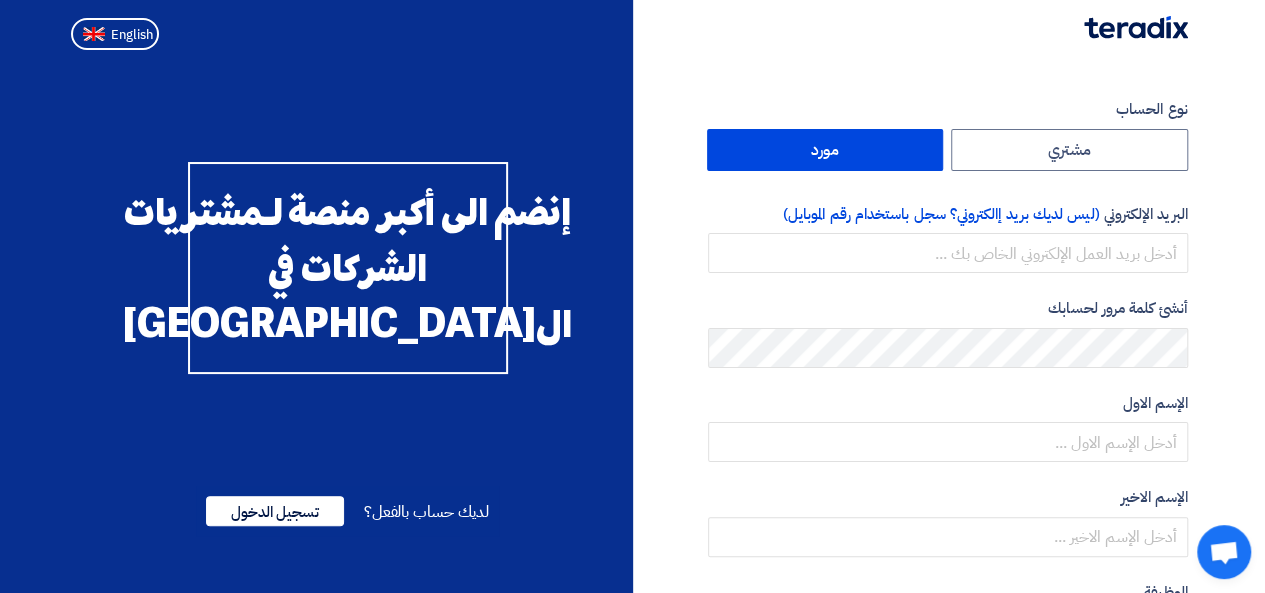 click on "مورد" 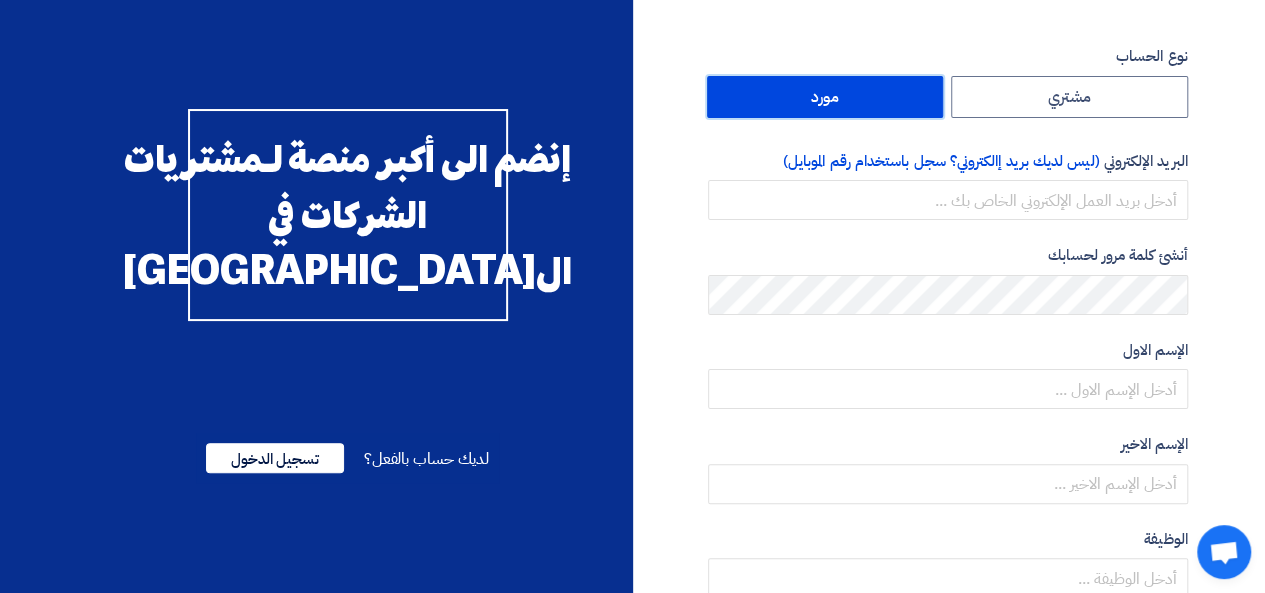 scroll, scrollTop: 0, scrollLeft: 0, axis: both 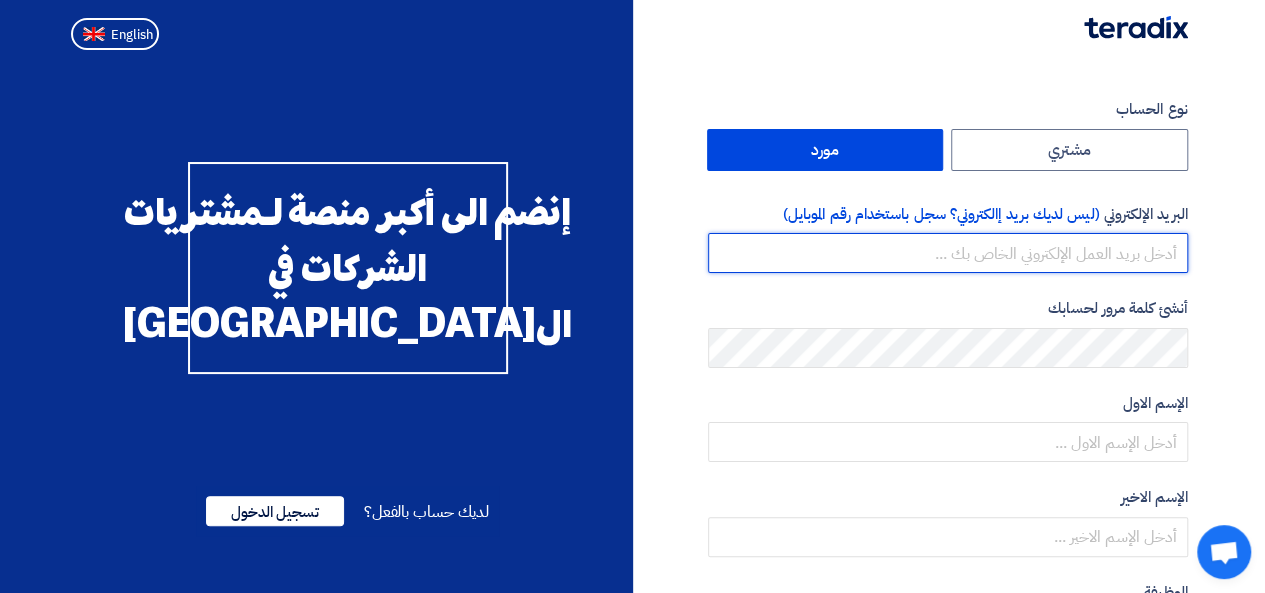 click at bounding box center (948, 253) 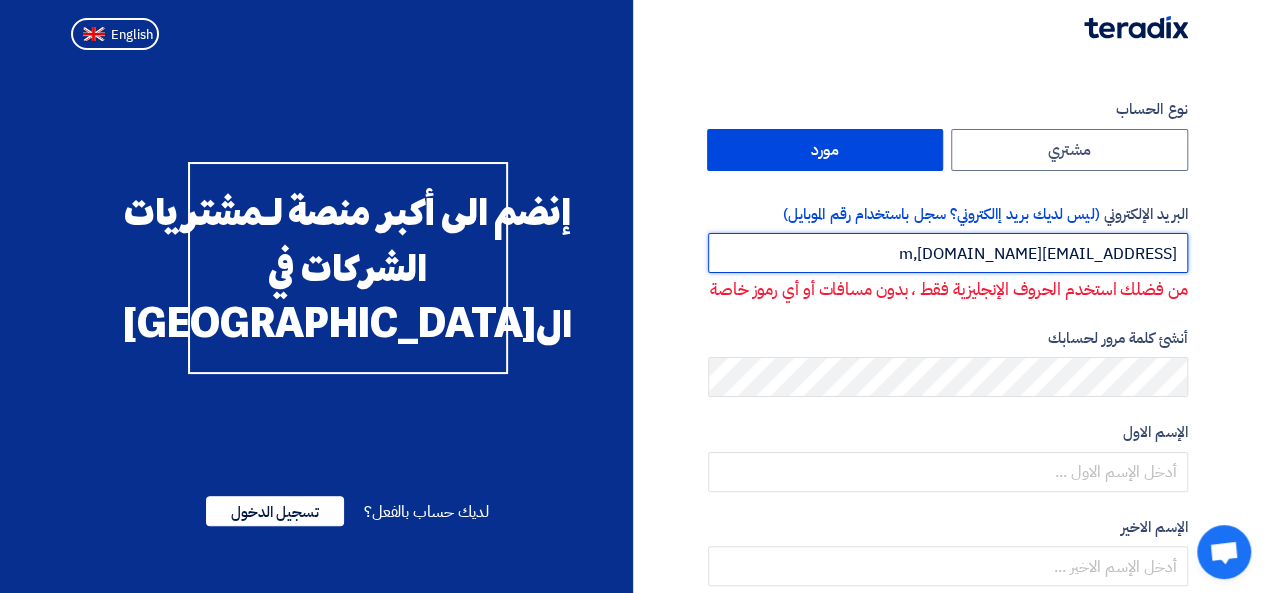 click on "[EMAIL_ADDRESS][DOMAIN_NAME],m" at bounding box center (948, 253) 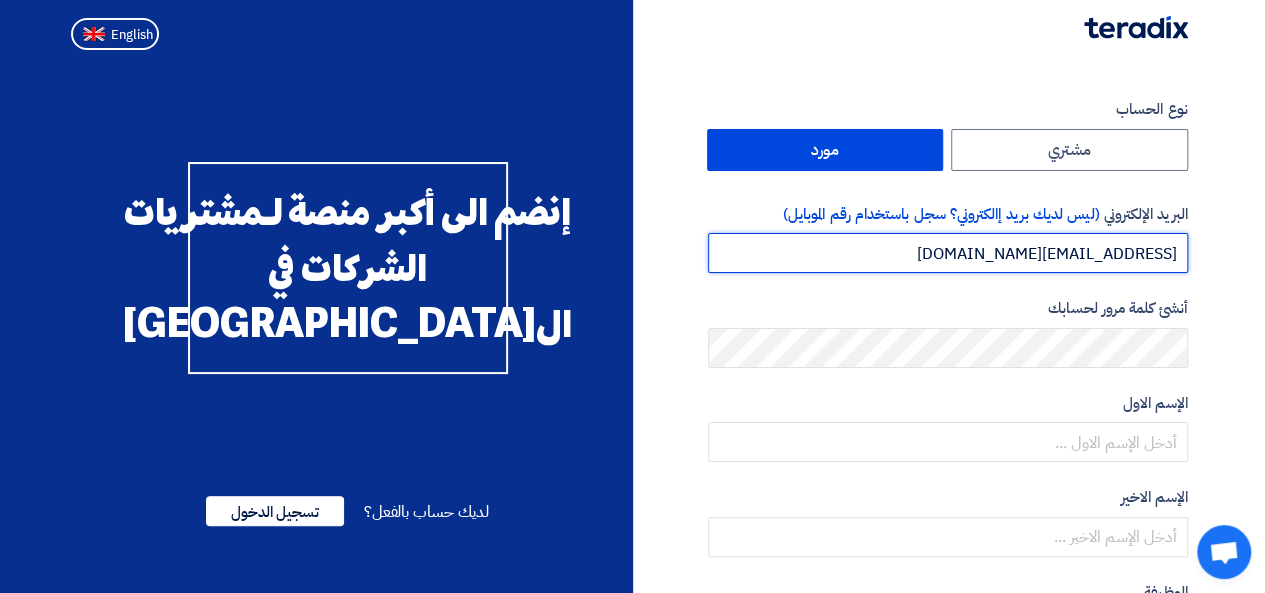 type on "[EMAIL_ADDRESS][DOMAIN_NAME]" 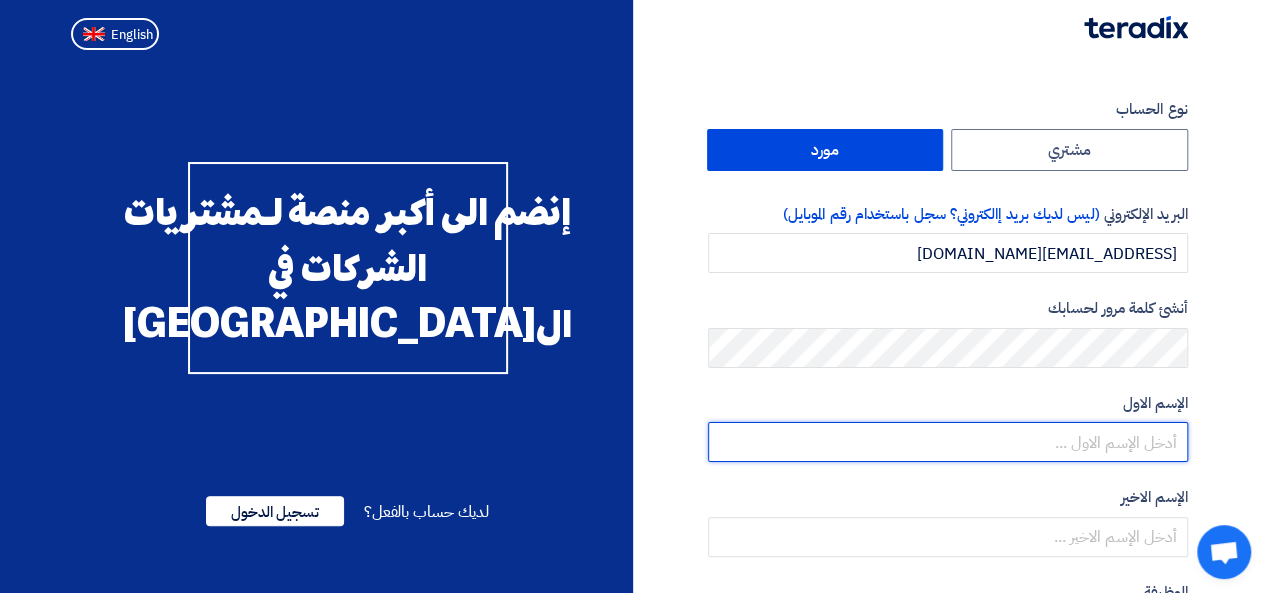 click at bounding box center (948, 442) 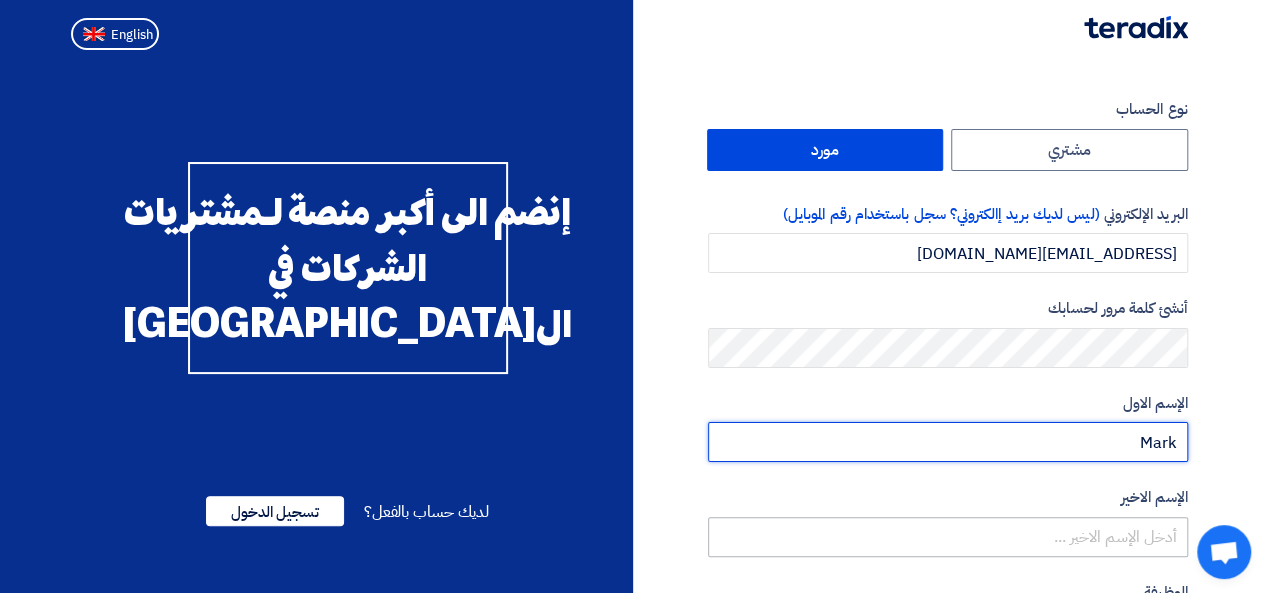 type on "Mark" 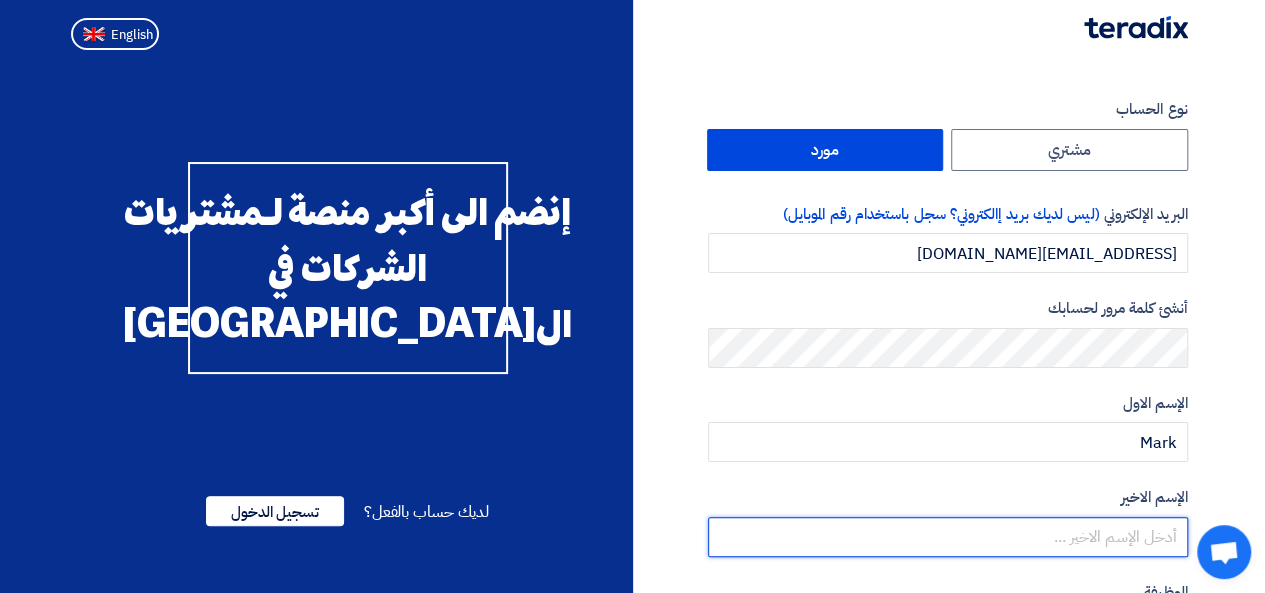 click at bounding box center [948, 537] 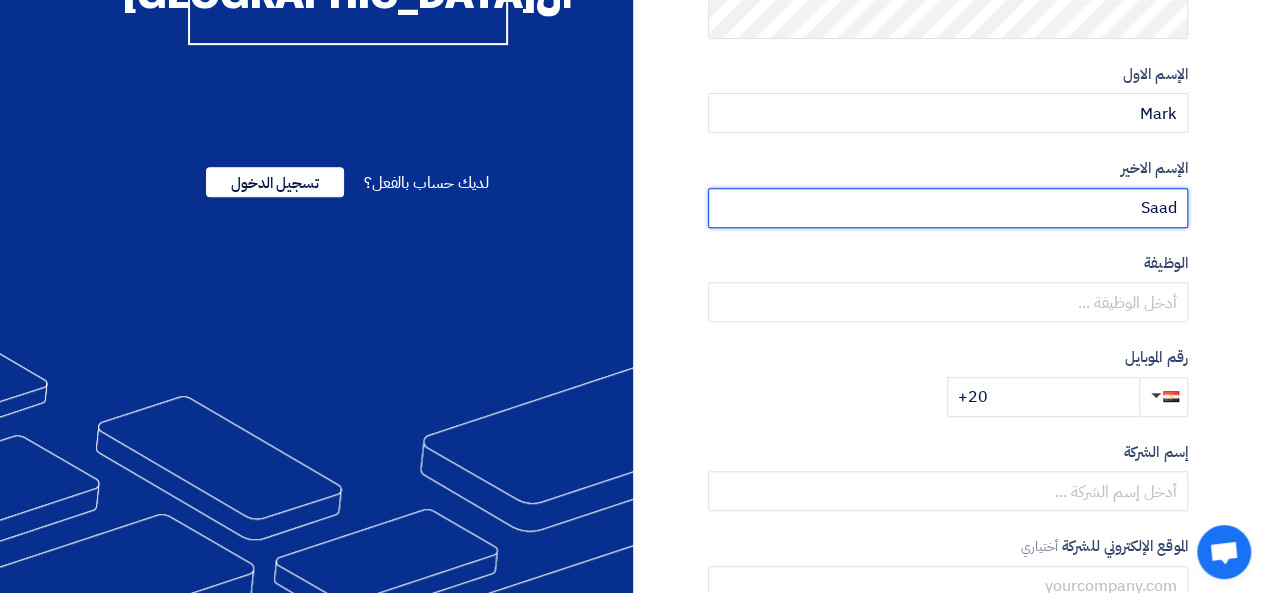 scroll, scrollTop: 328, scrollLeft: 0, axis: vertical 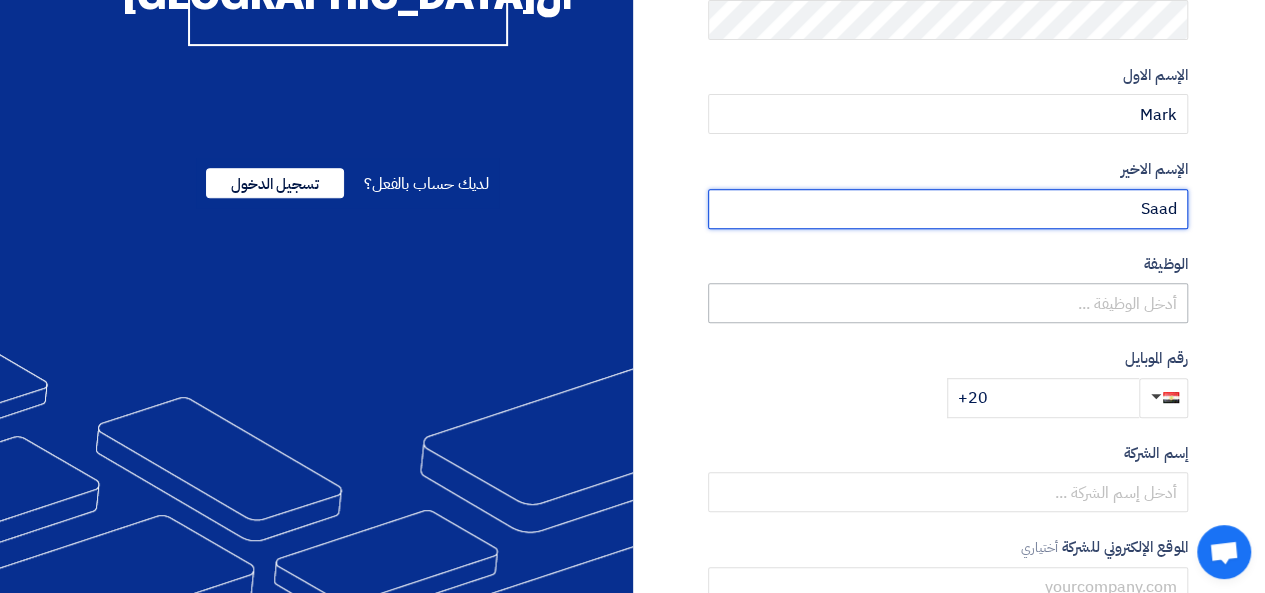 type on "Saad" 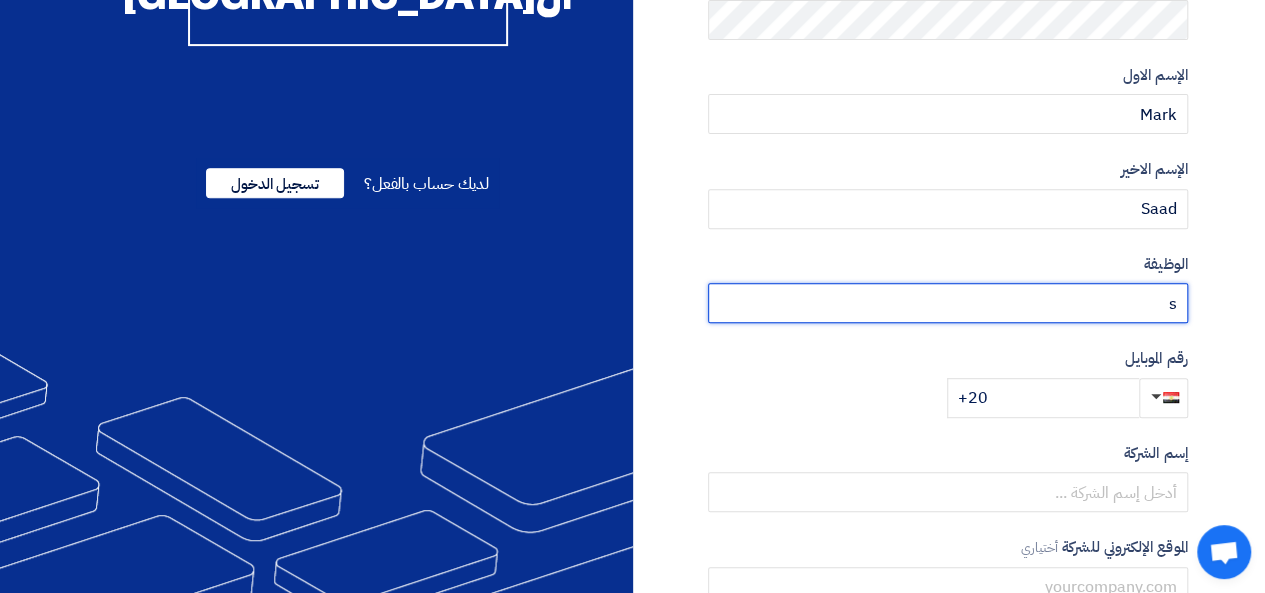 click on "s" at bounding box center (948, 303) 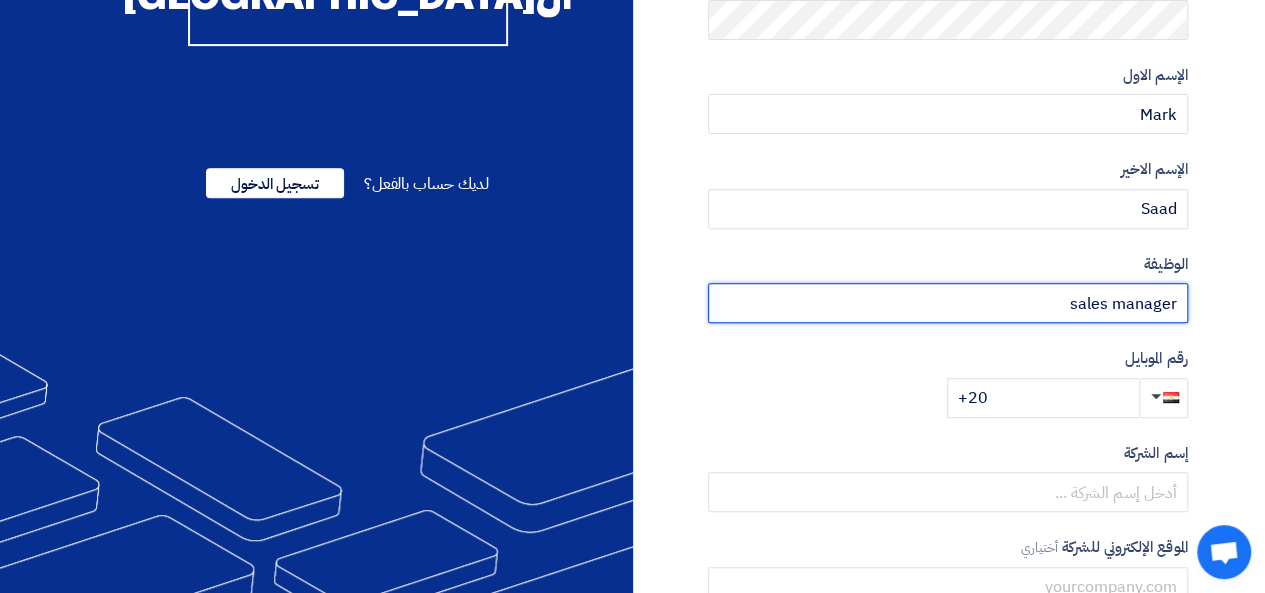 type on "sales manager" 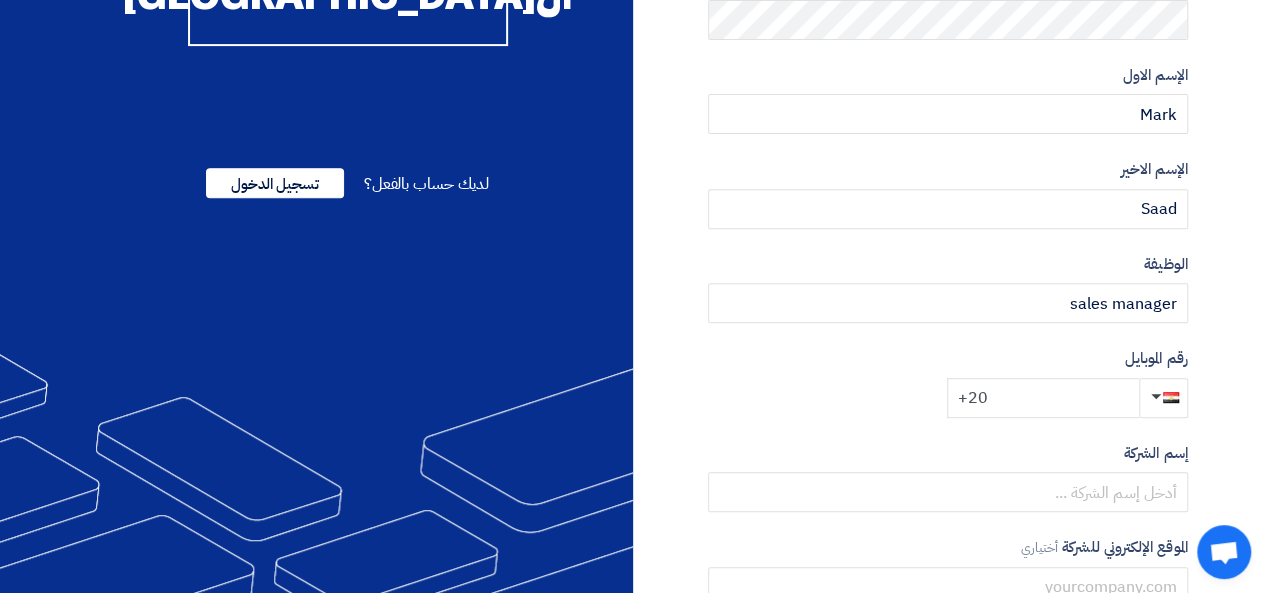 click on "+20" 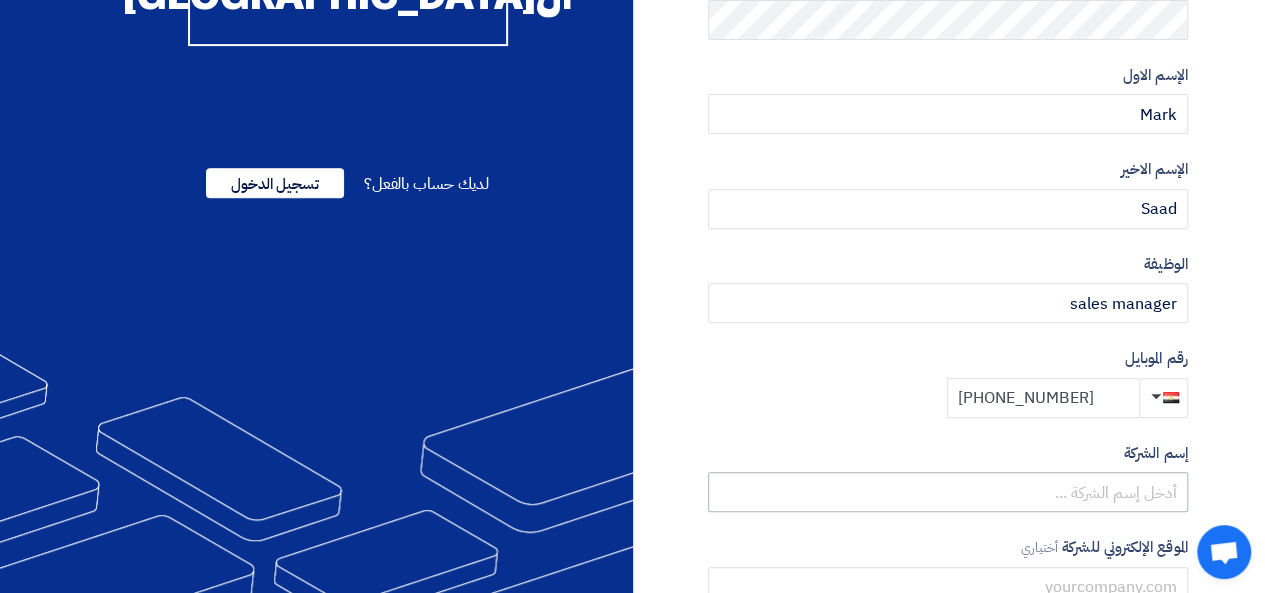 type on "[PHONE_NUMBER]" 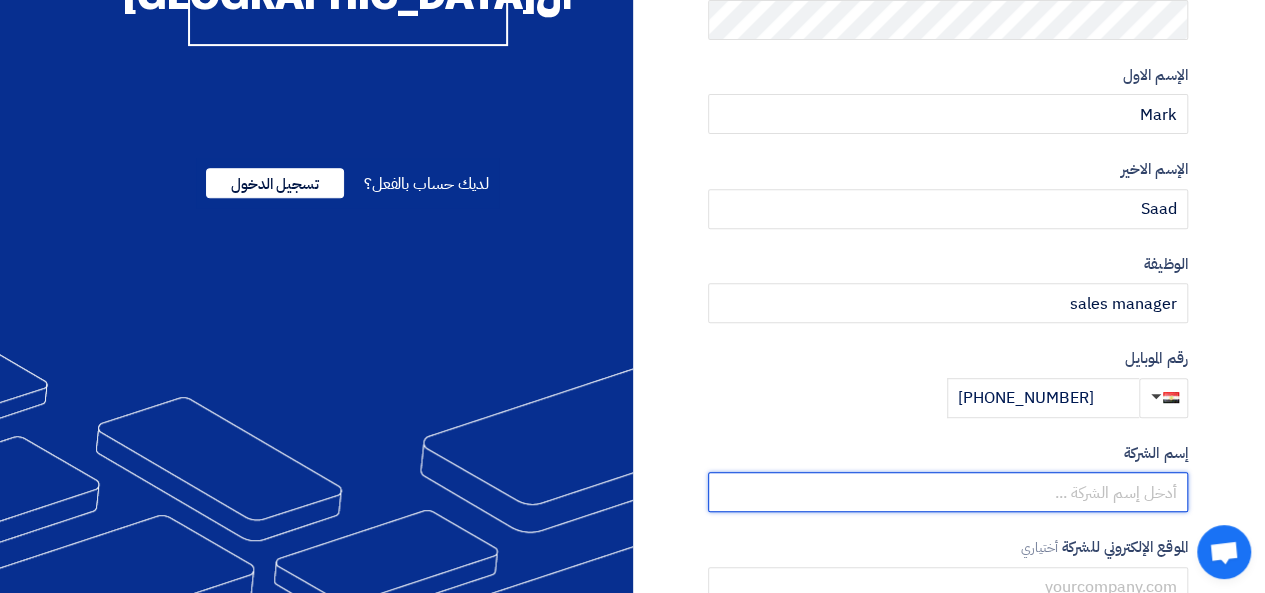 click at bounding box center (948, 492) 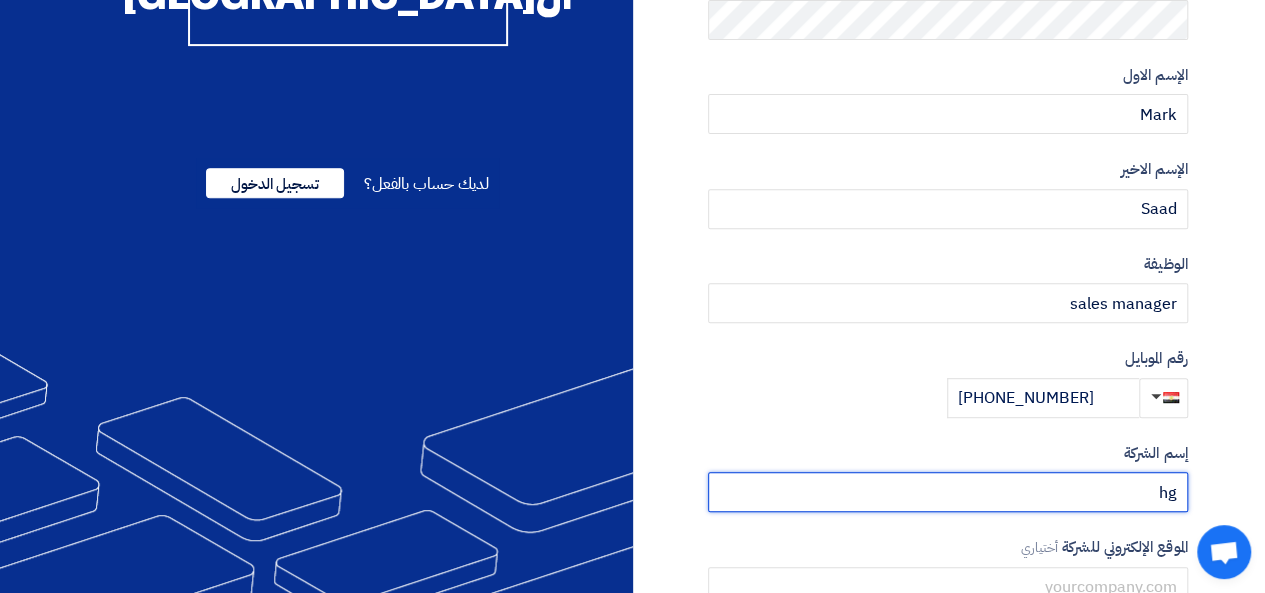 type on "h" 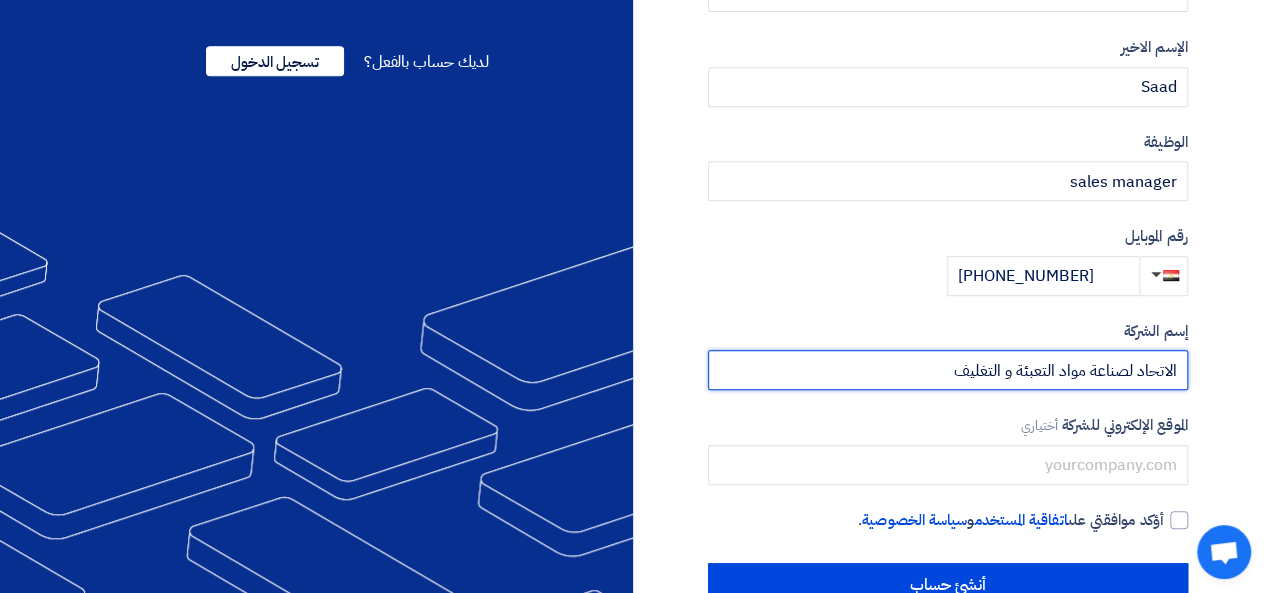 scroll, scrollTop: 503, scrollLeft: 0, axis: vertical 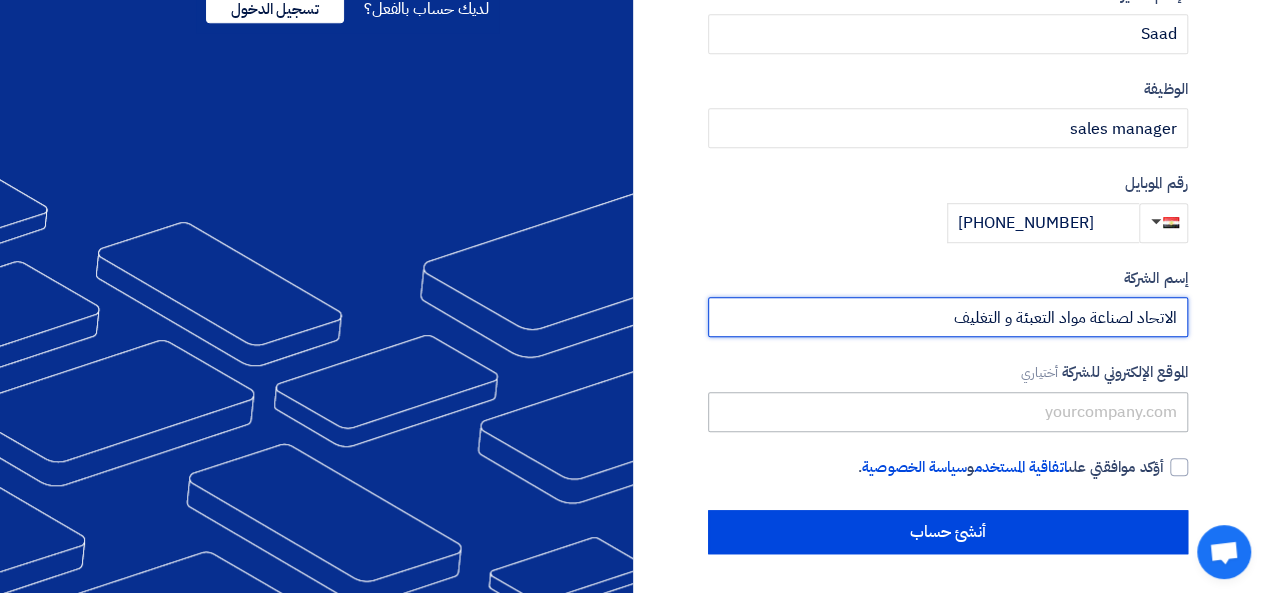 type on "الاتحاد لصناعة مواد التعبئة و التغليف" 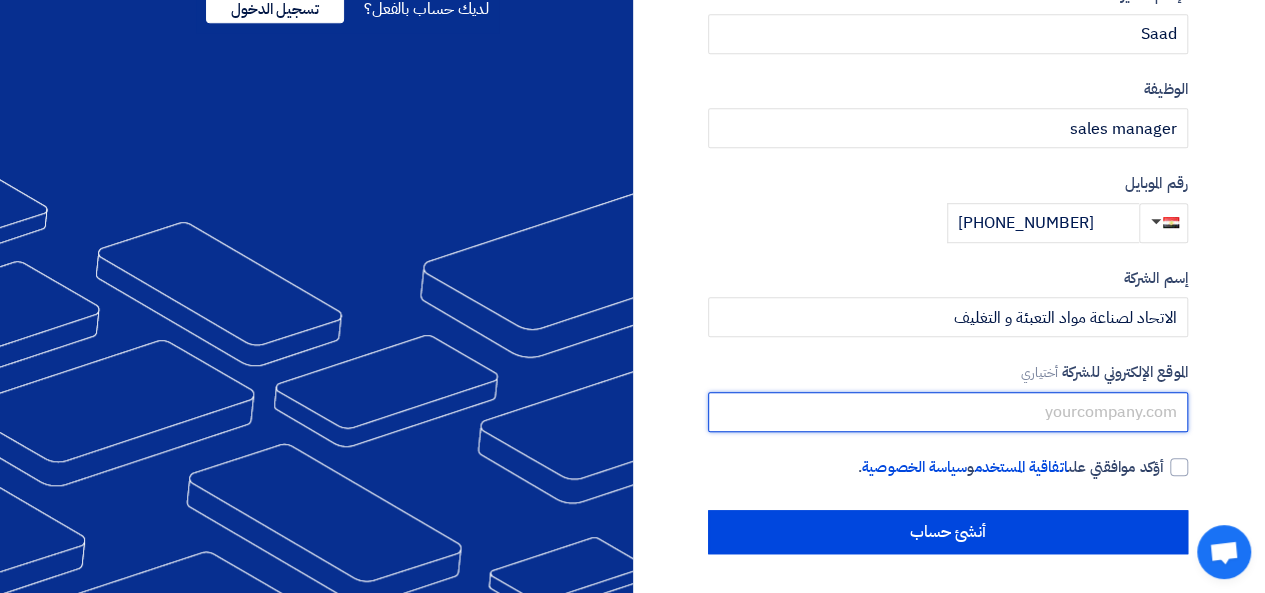 click at bounding box center [948, 412] 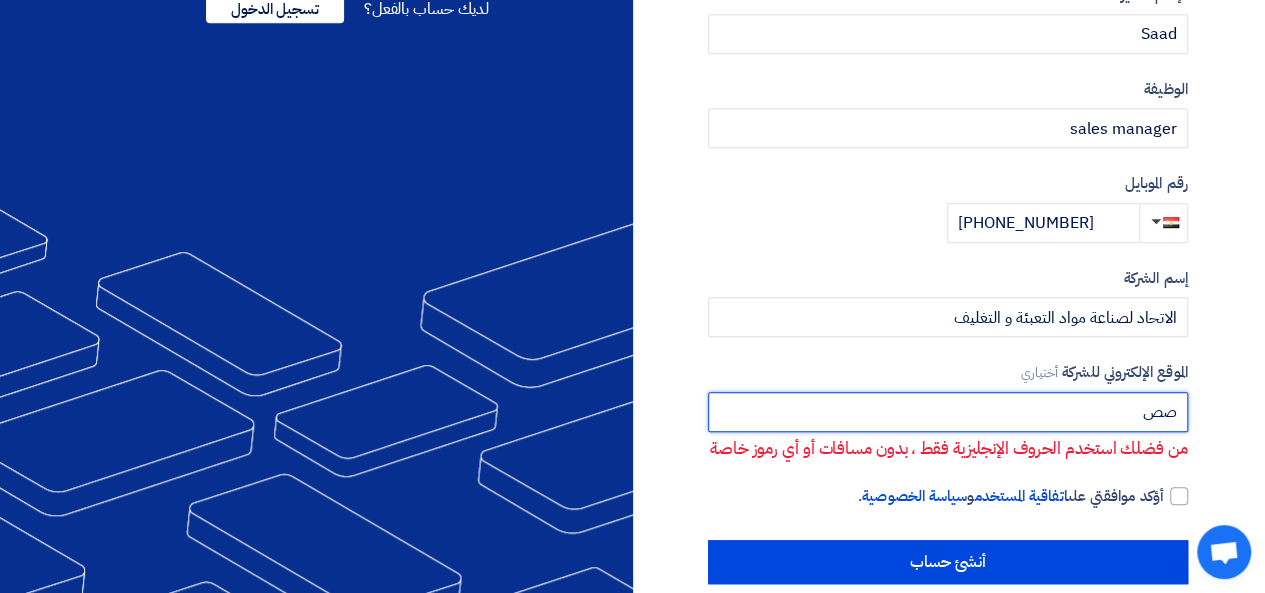 type on "ص" 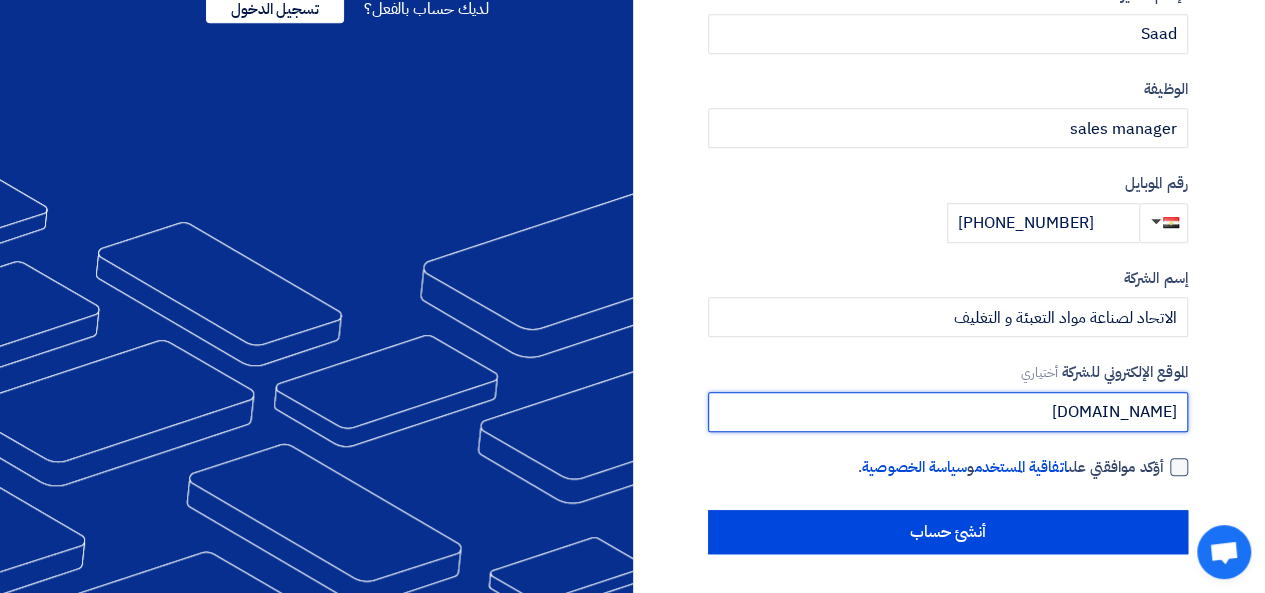 type on "[DOMAIN_NAME]" 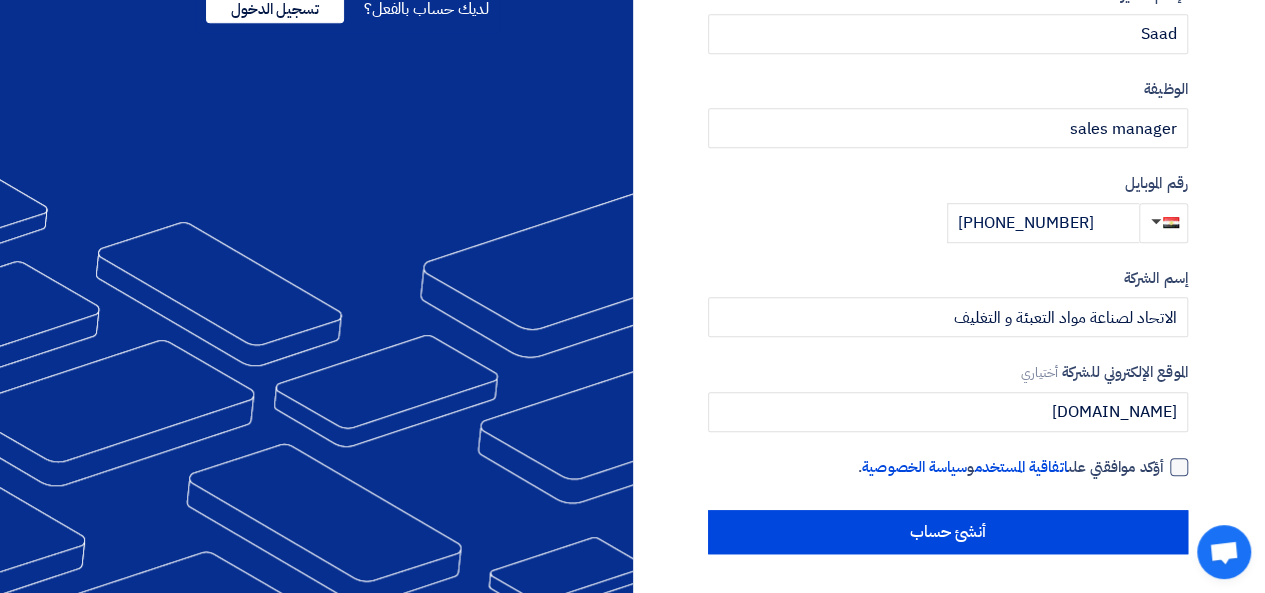 click 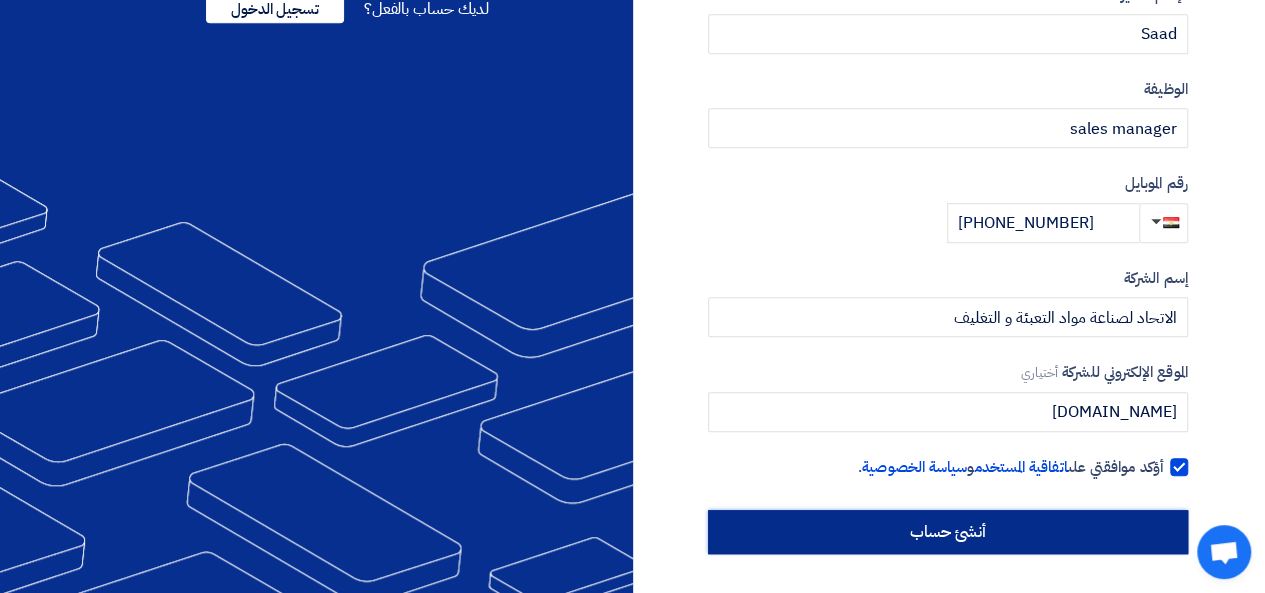 click on "أنشئ حساب" 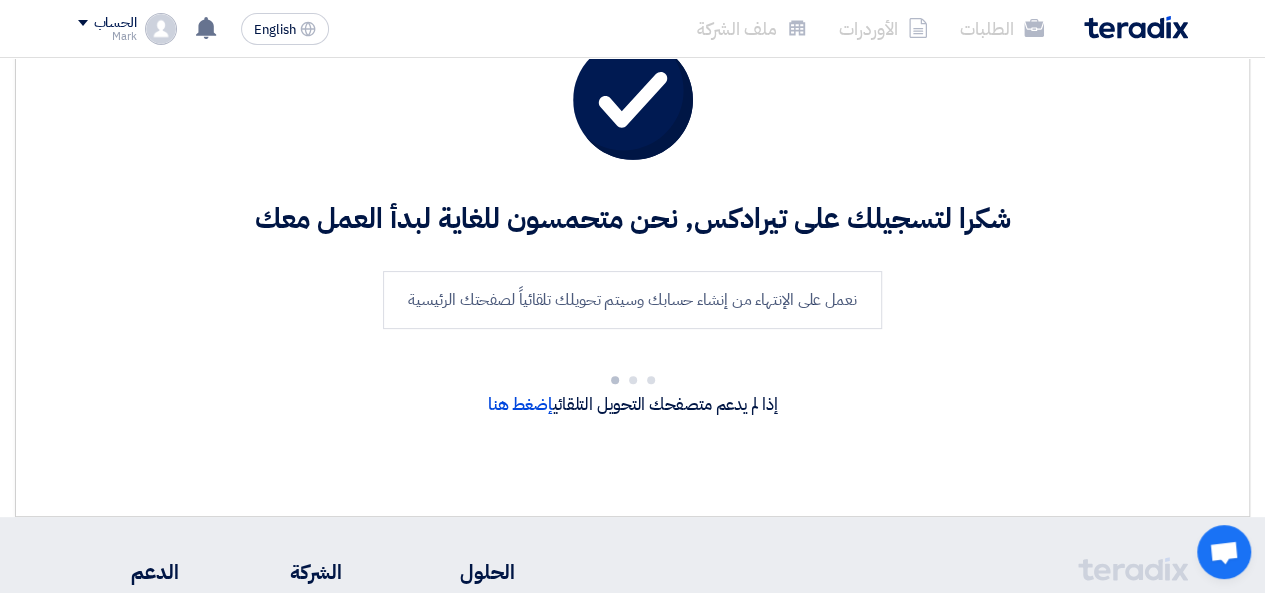 scroll, scrollTop: 0, scrollLeft: 0, axis: both 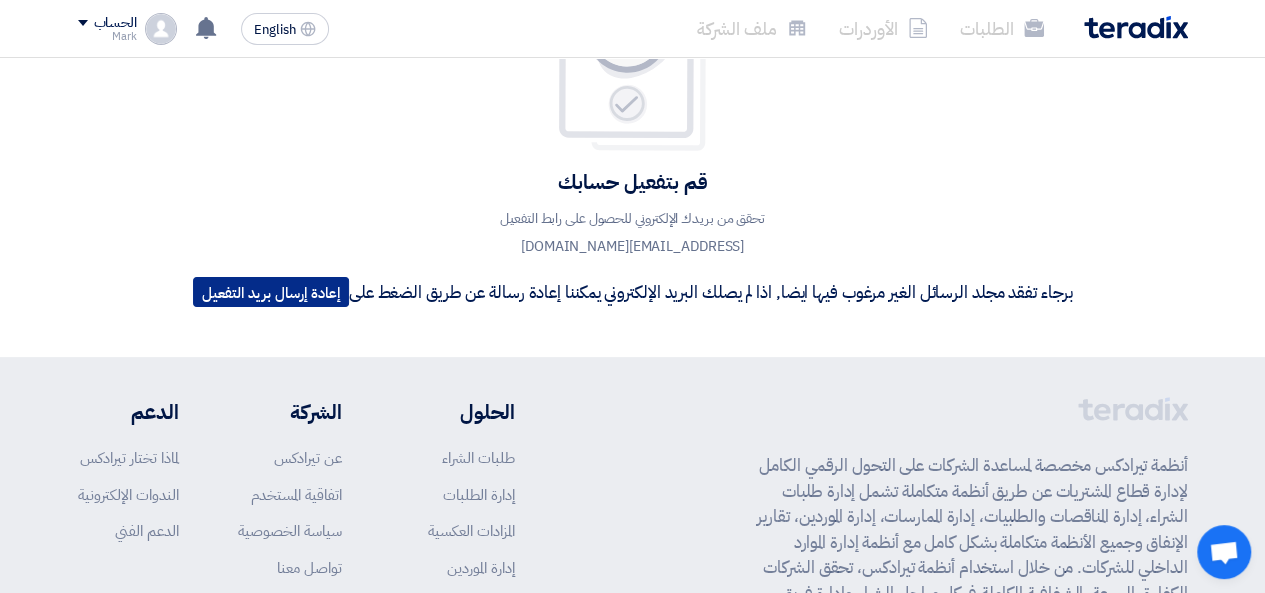 click on "إعادة إرسال بريد التفعيل" 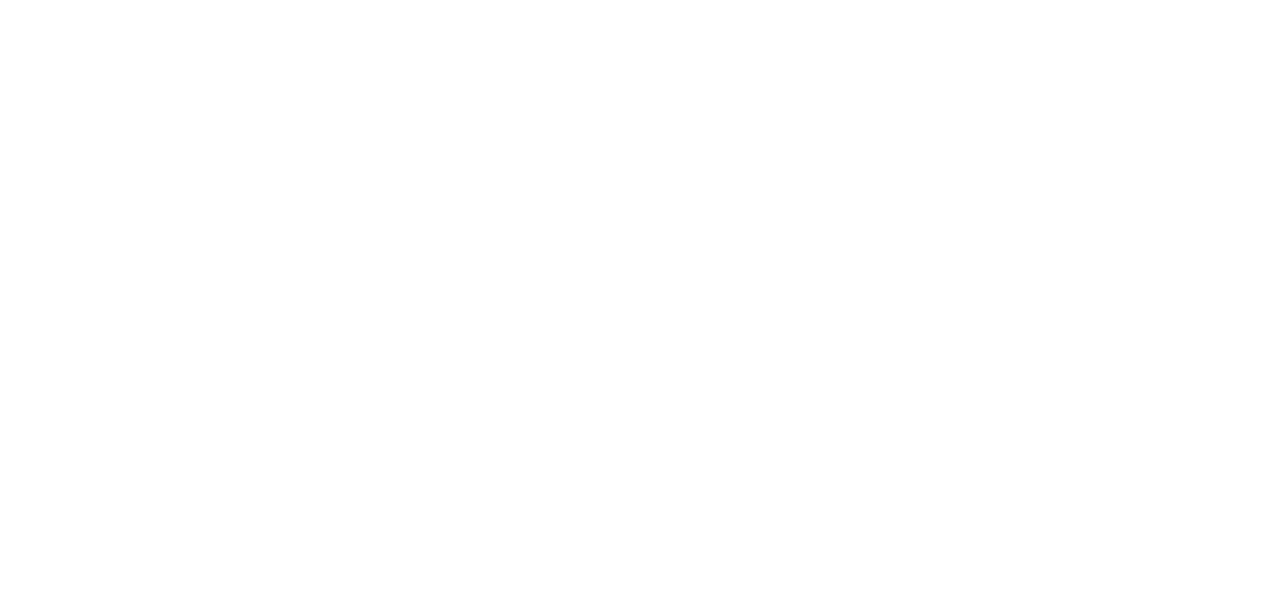scroll, scrollTop: 0, scrollLeft: 0, axis: both 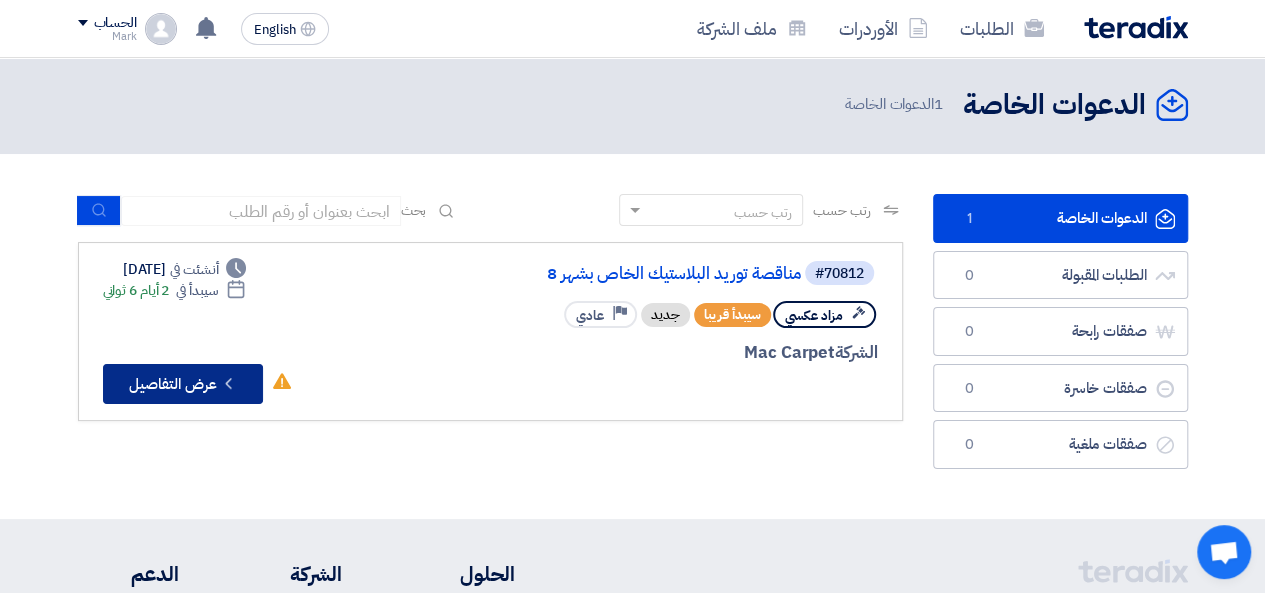 click on "Check details
عرض التفاصيل" 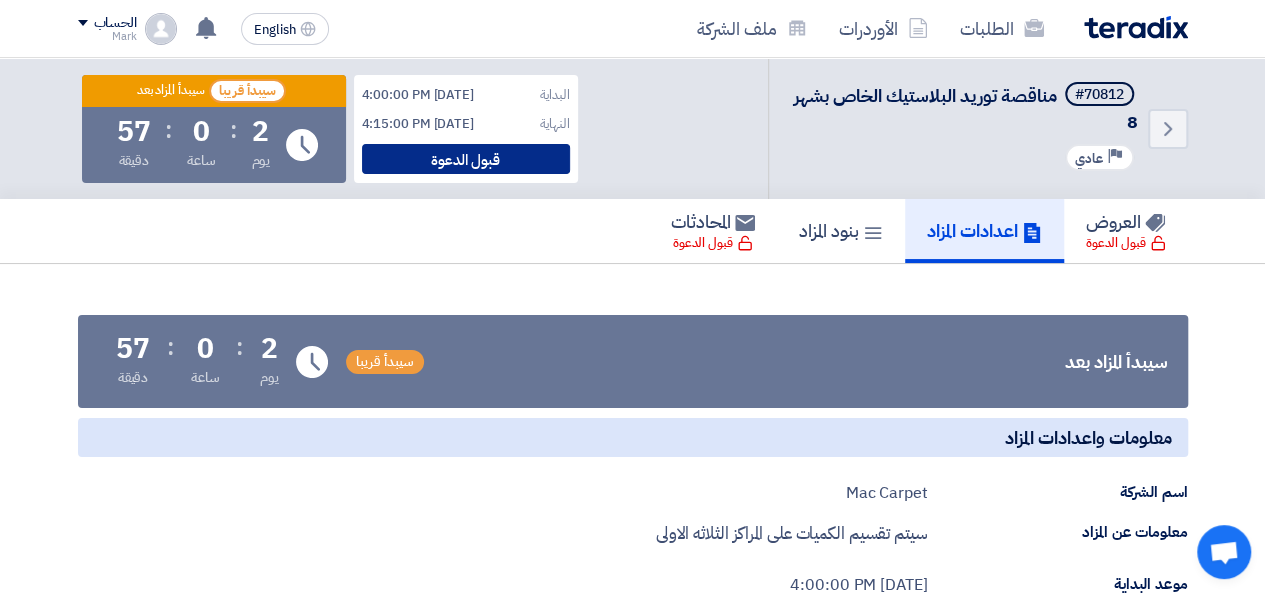 click on "قبول الدعوة" 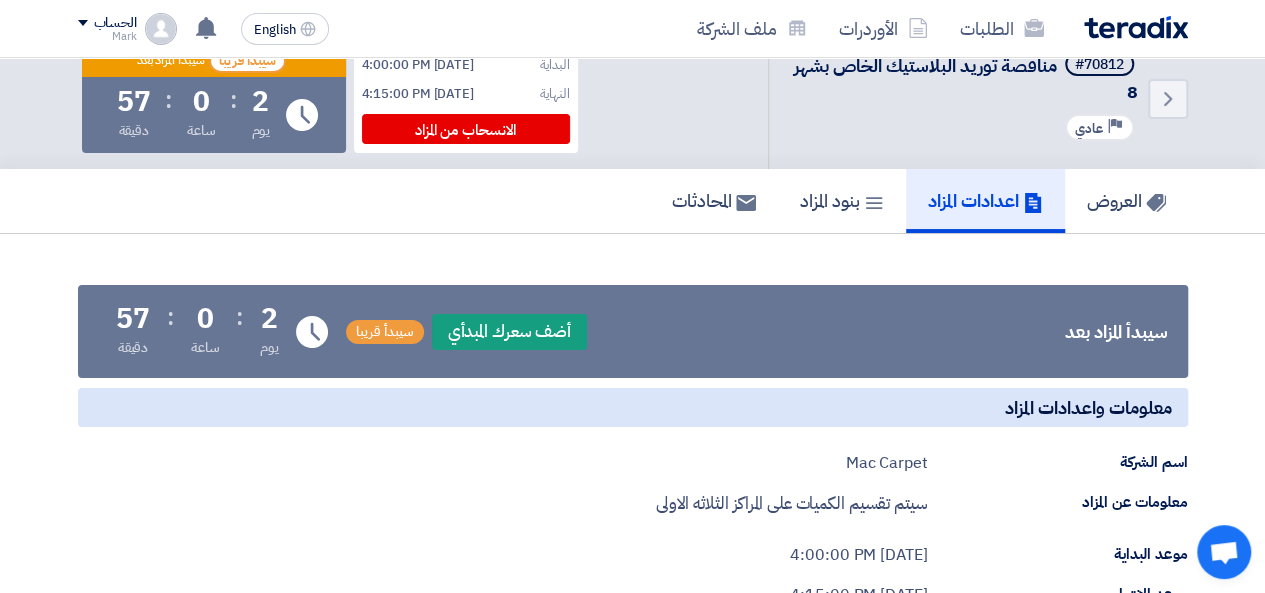 scroll, scrollTop: 0, scrollLeft: 0, axis: both 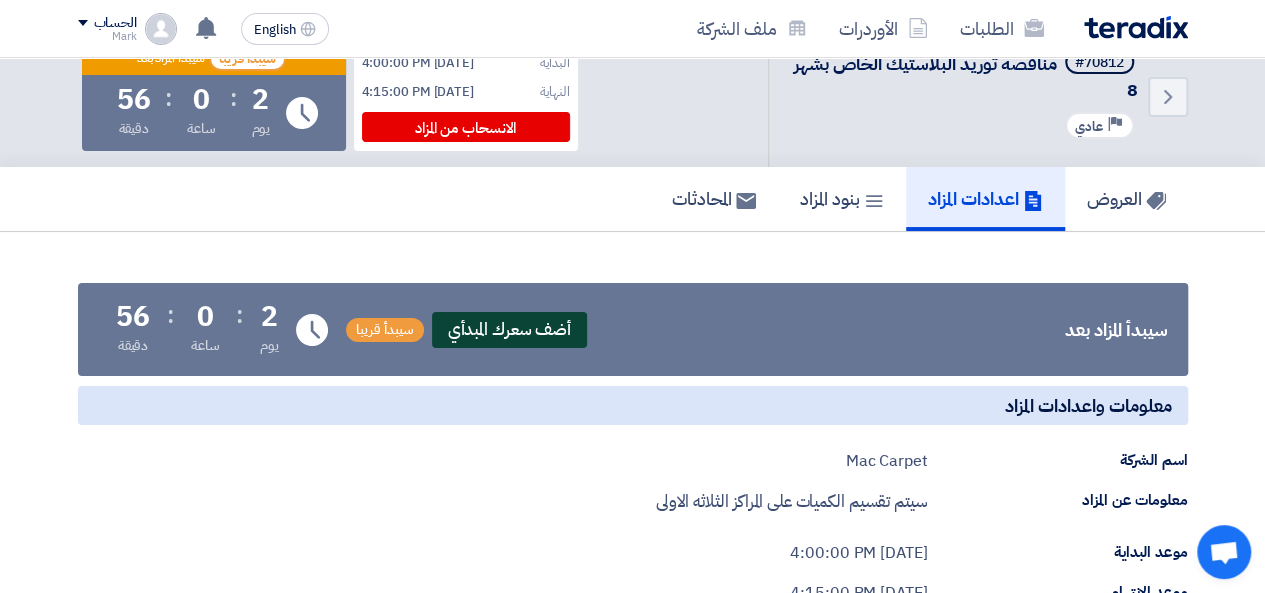 click on "أضف سعرك المبدأي" 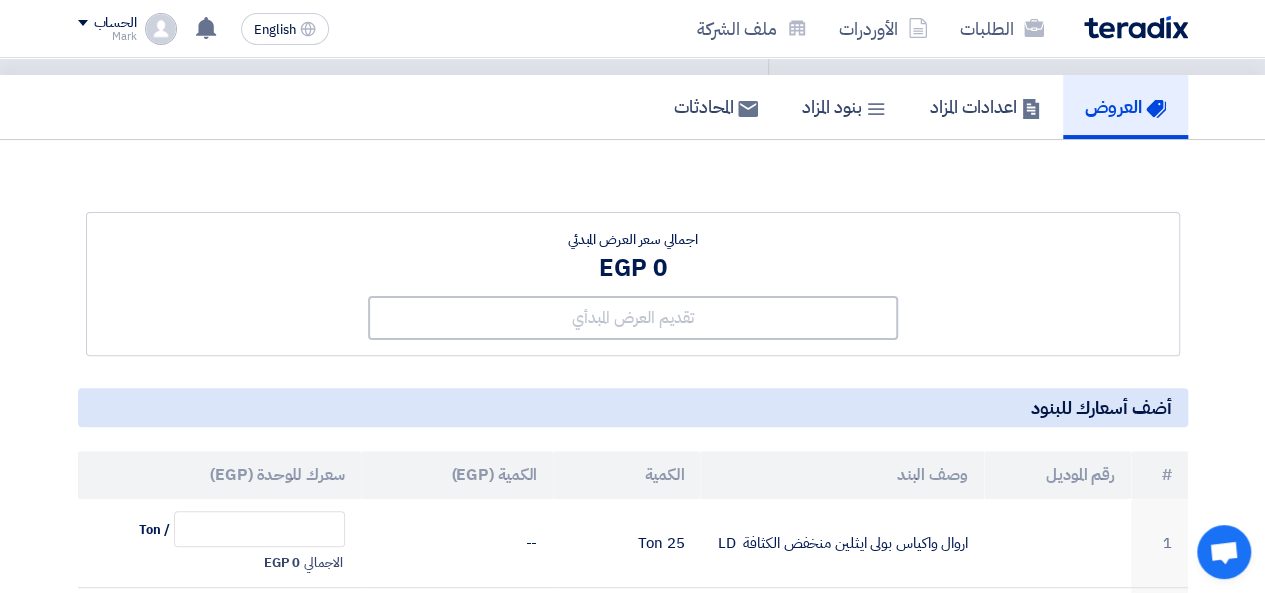 scroll, scrollTop: 129, scrollLeft: 0, axis: vertical 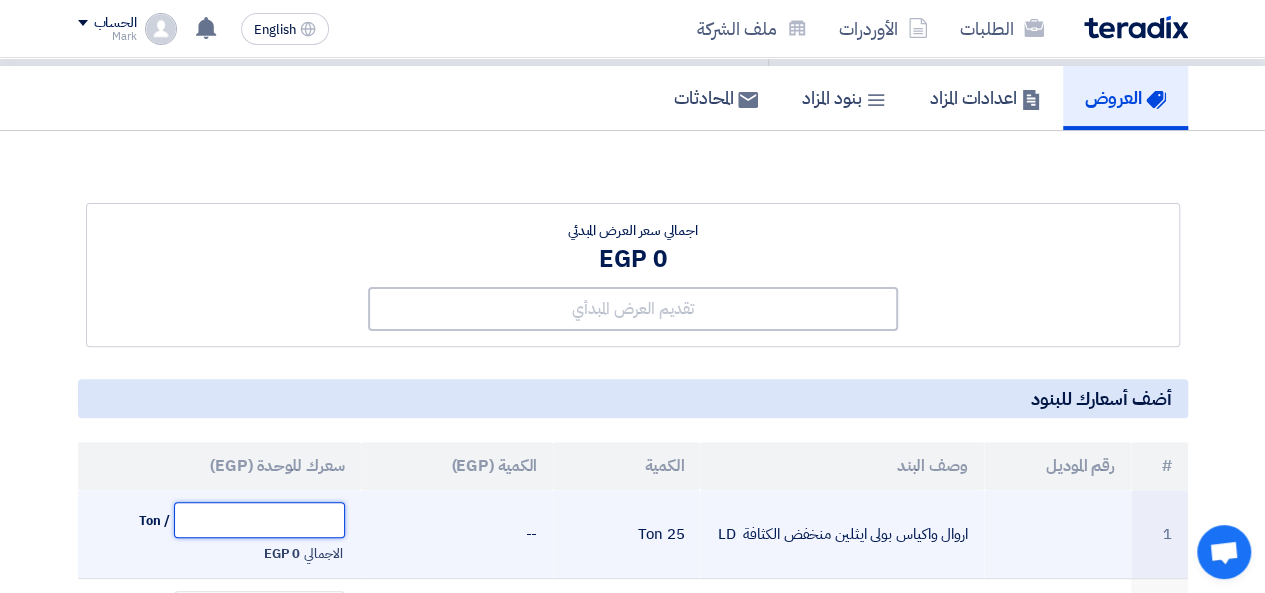 click 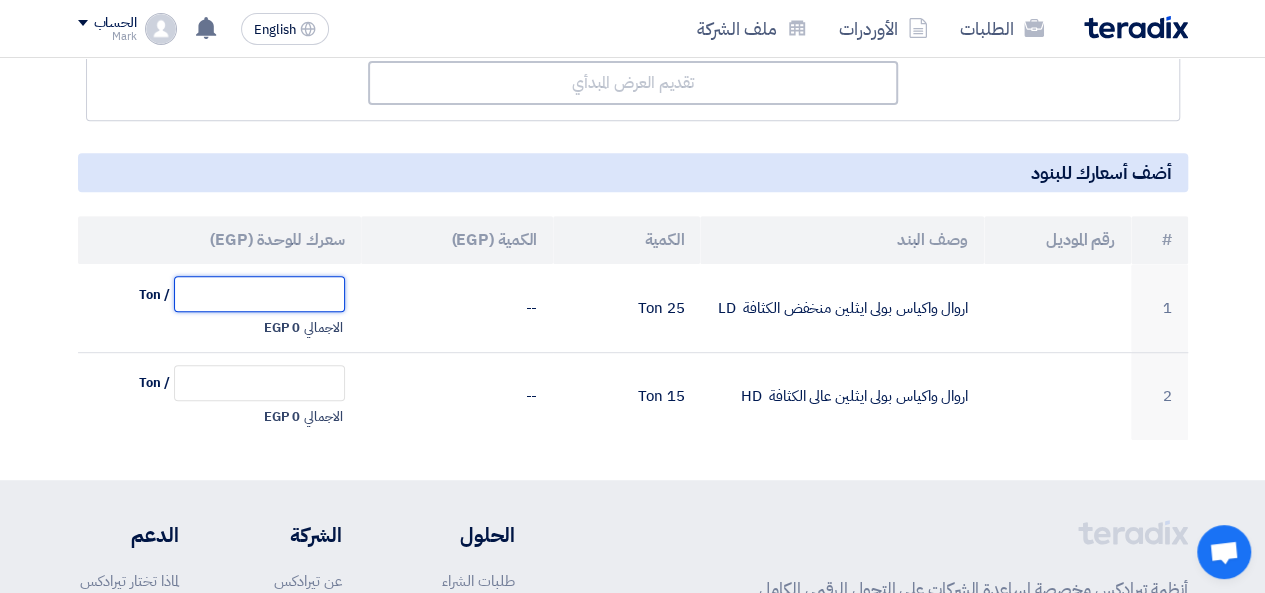 scroll, scrollTop: 360, scrollLeft: 0, axis: vertical 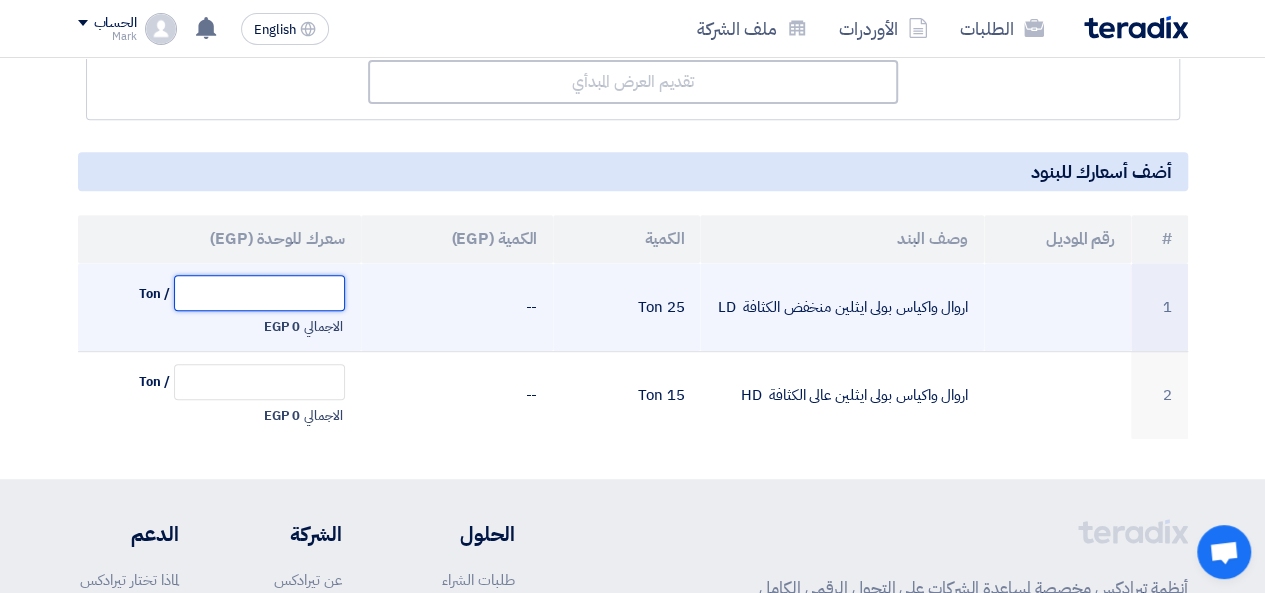 click 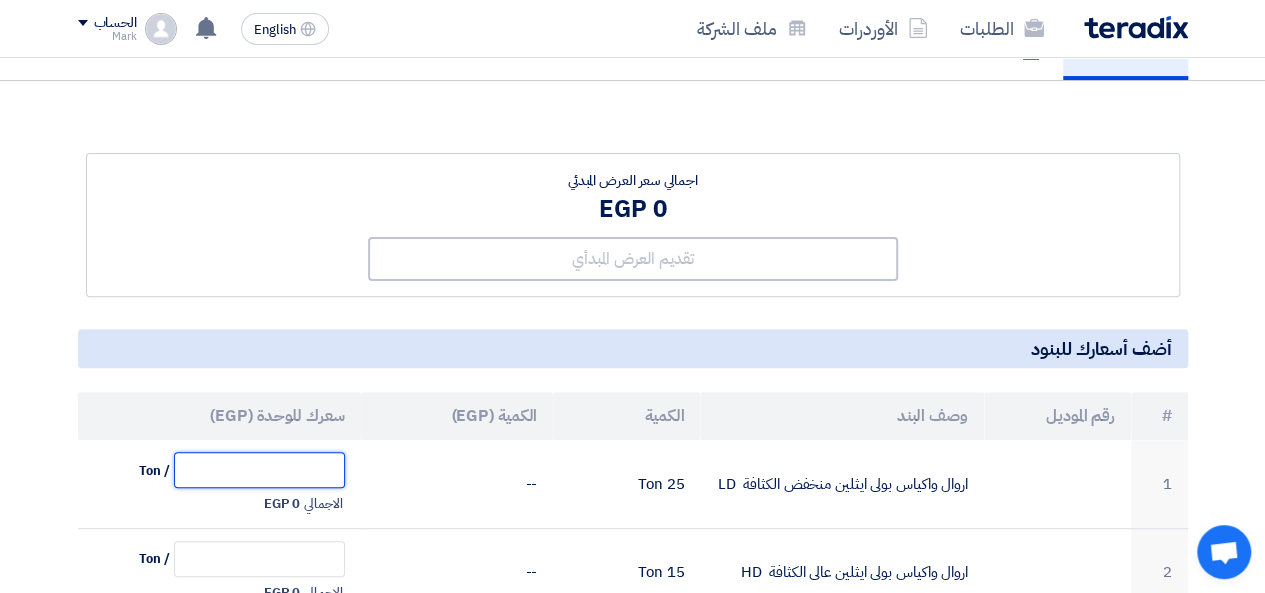 scroll, scrollTop: 178, scrollLeft: 0, axis: vertical 